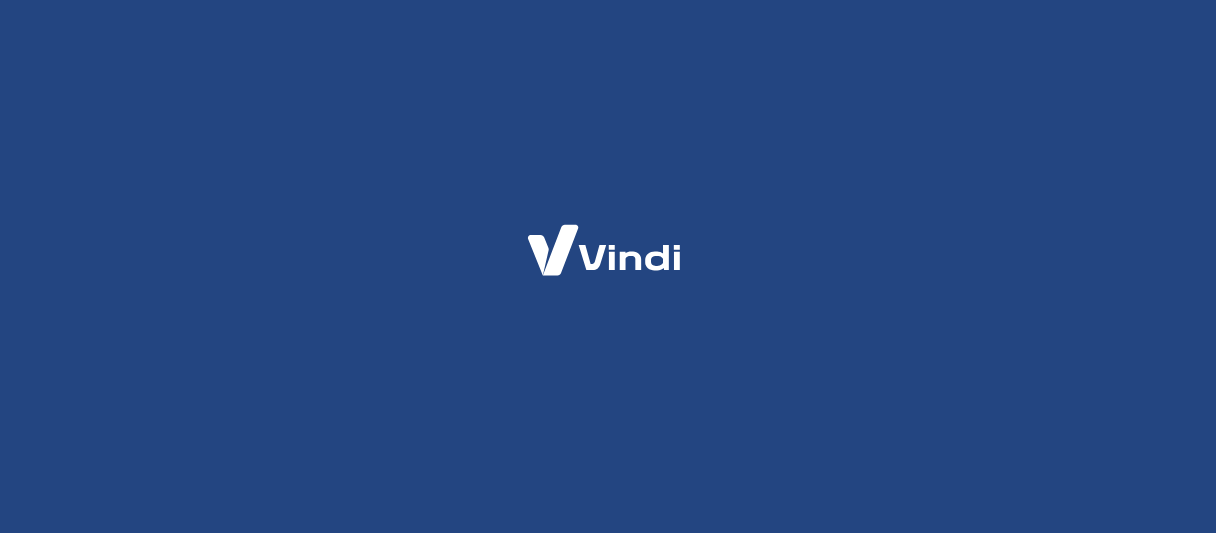 scroll, scrollTop: 0, scrollLeft: 0, axis: both 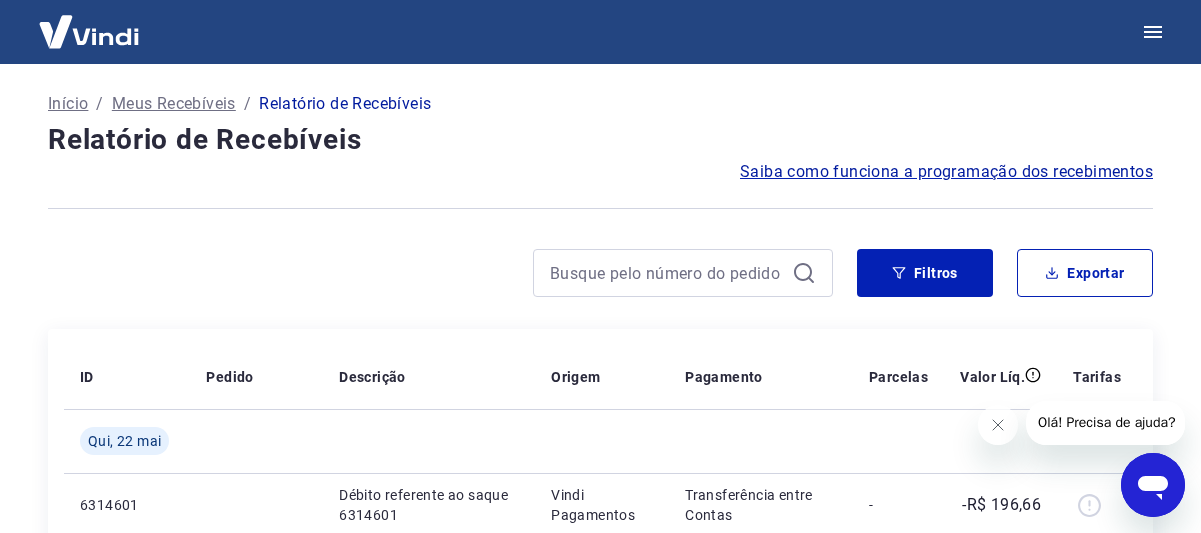 click at bounding box center [89, 31] 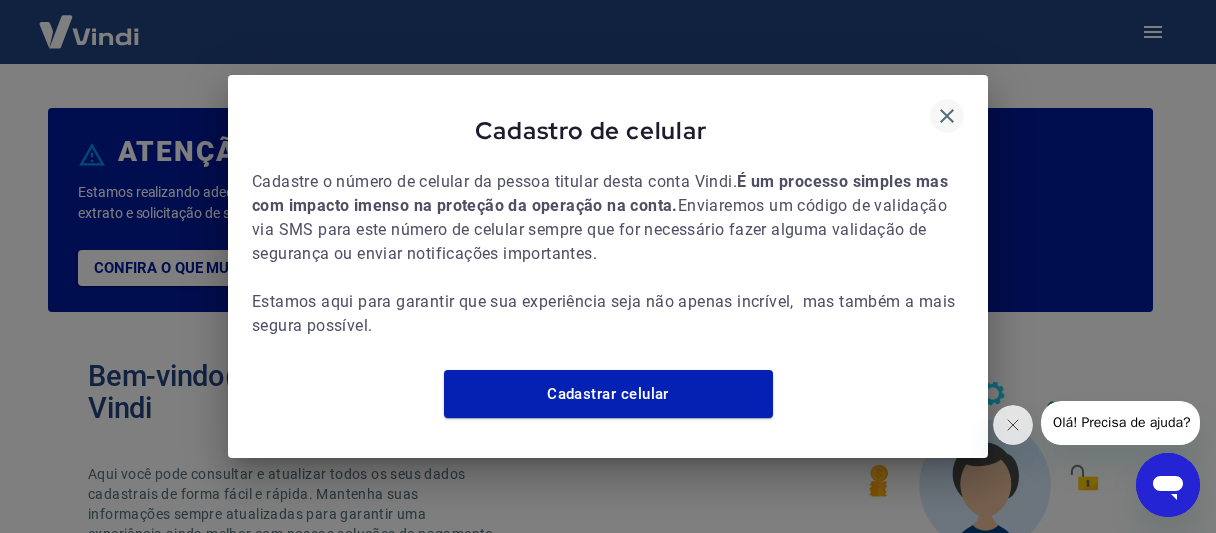 click 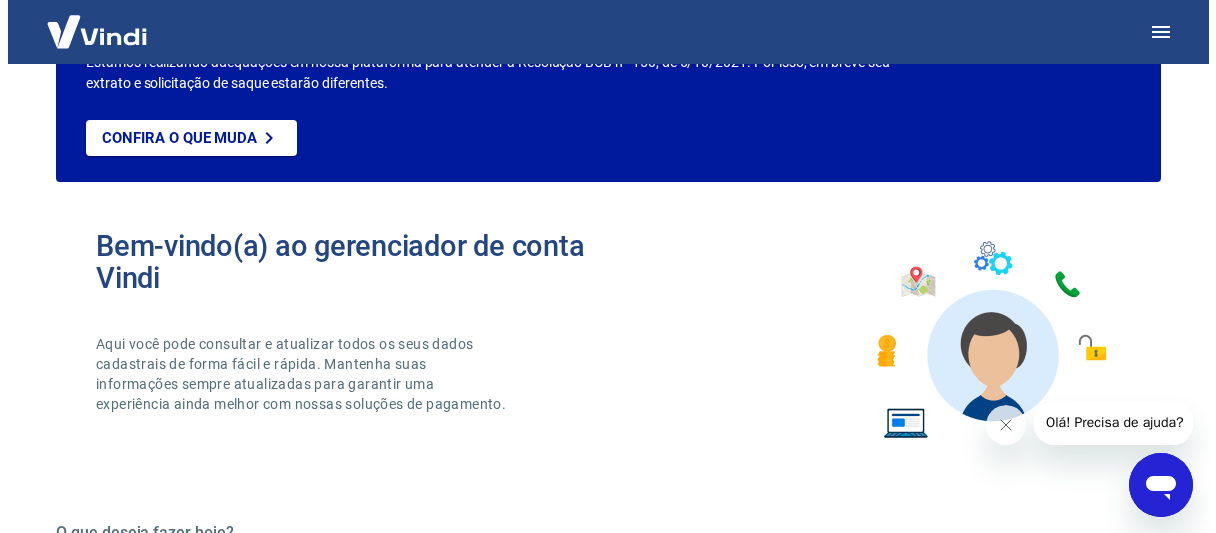 scroll, scrollTop: 0, scrollLeft: 0, axis: both 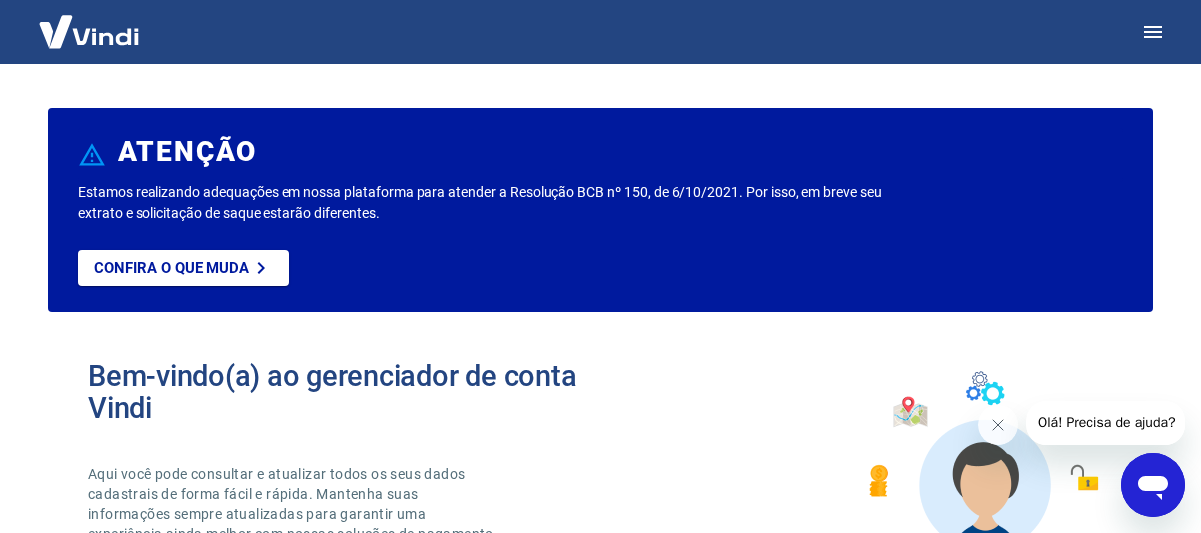 click at bounding box center (89, 31) 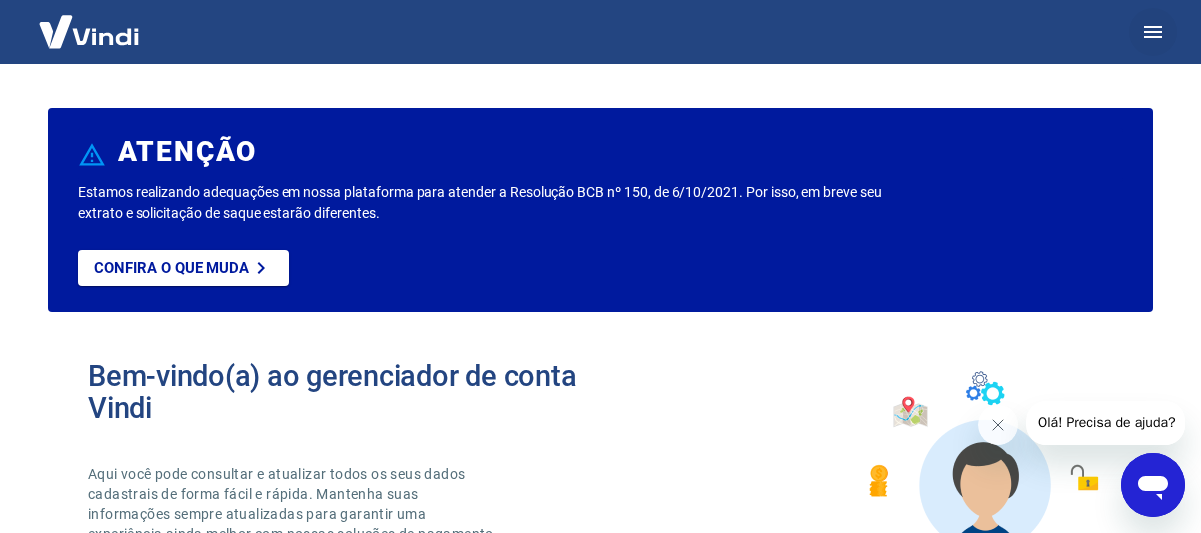 click 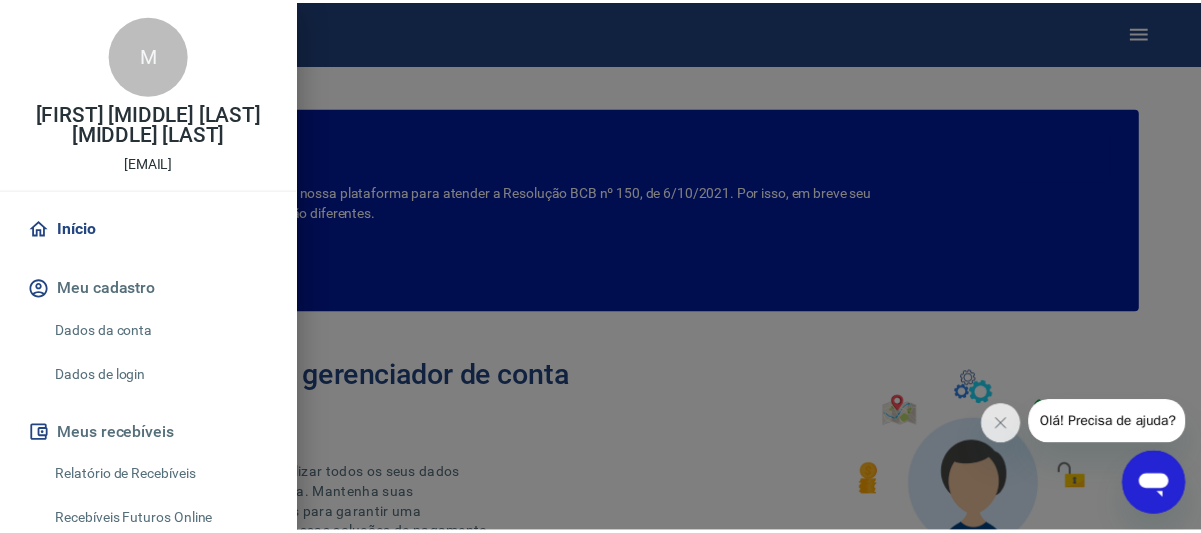scroll, scrollTop: 0, scrollLeft: 0, axis: both 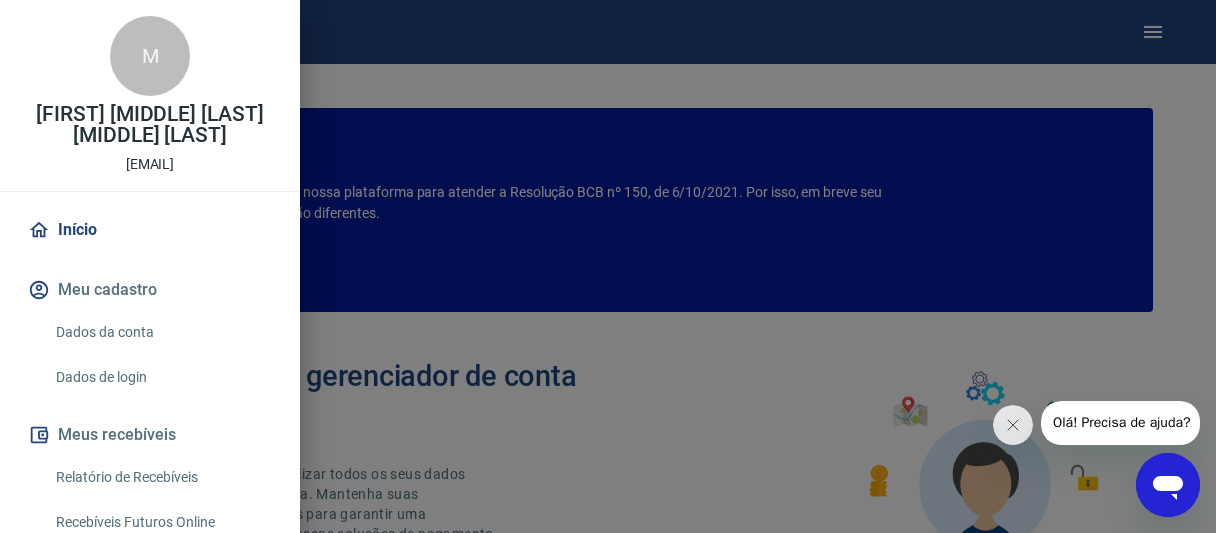 click at bounding box center [608, 266] 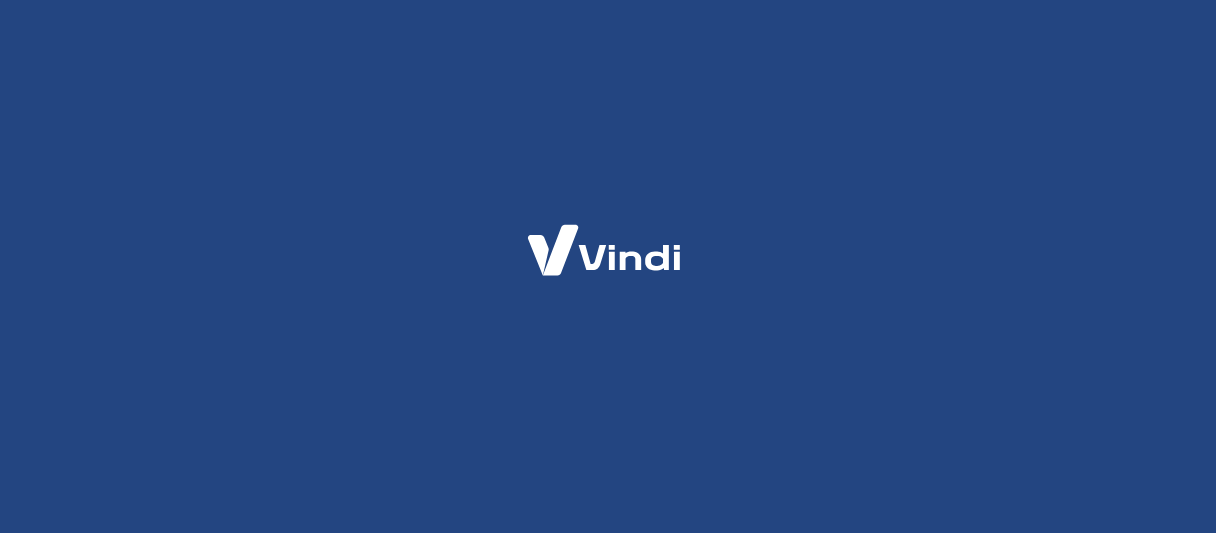 scroll, scrollTop: 0, scrollLeft: 0, axis: both 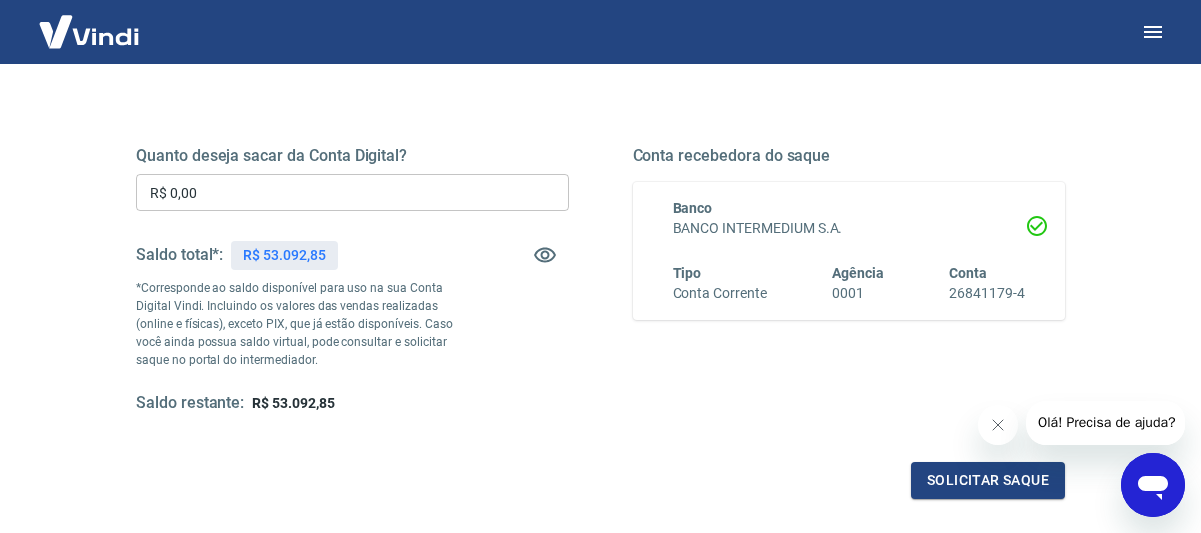 click on "R$ 0,00" at bounding box center [352, 192] 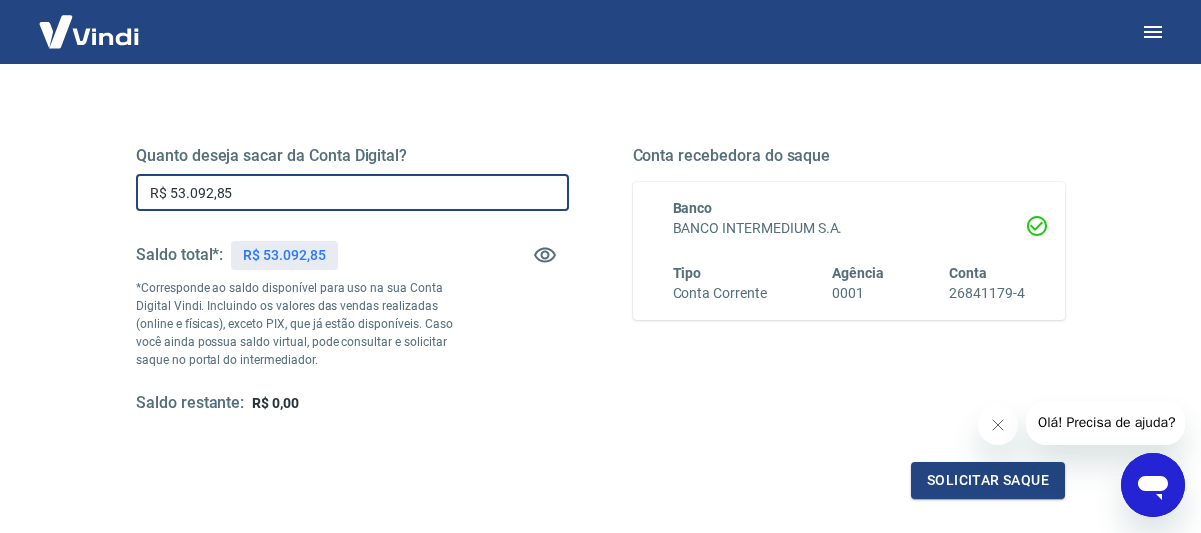 type on "R$ 53.092,85" 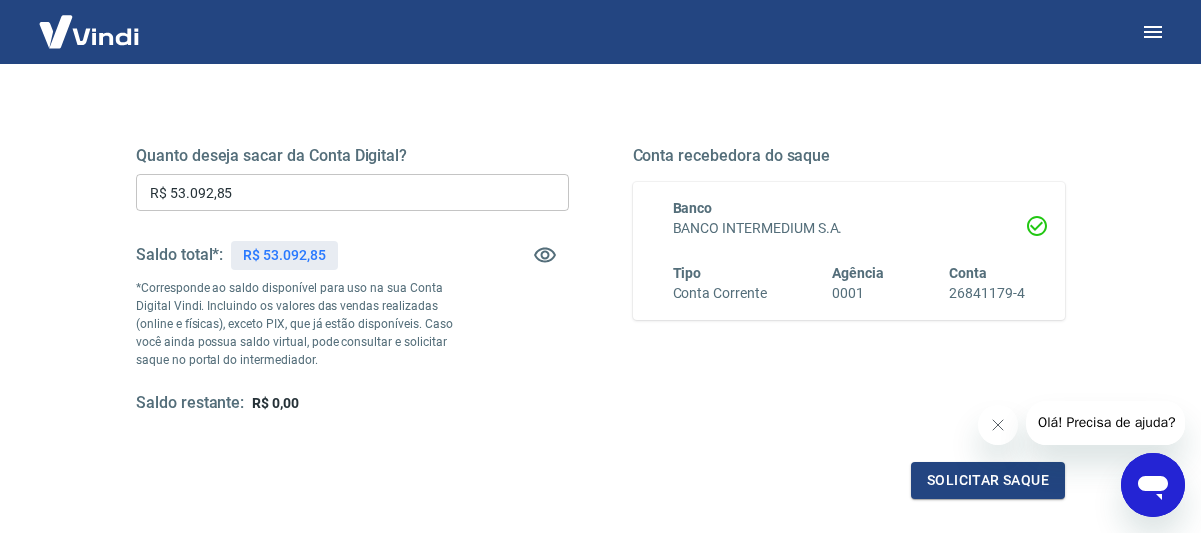 click on "*Corresponde ao saldo disponível para uso na sua Conta Digital Vindi. Incluindo os valores das vendas realizadas (online e físicas), exceto PIX, que já estão disponíveis. Caso você ainda possua saldo virtual, pode consultar e solicitar saque no portal do intermediador." at bounding box center (298, 324) 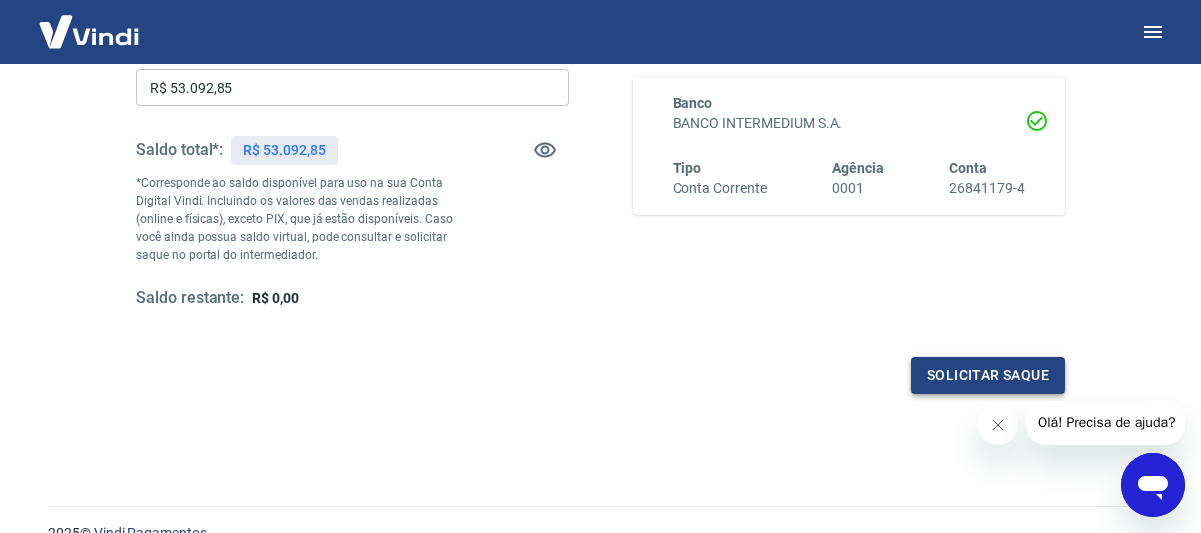 scroll, scrollTop: 456, scrollLeft: 0, axis: vertical 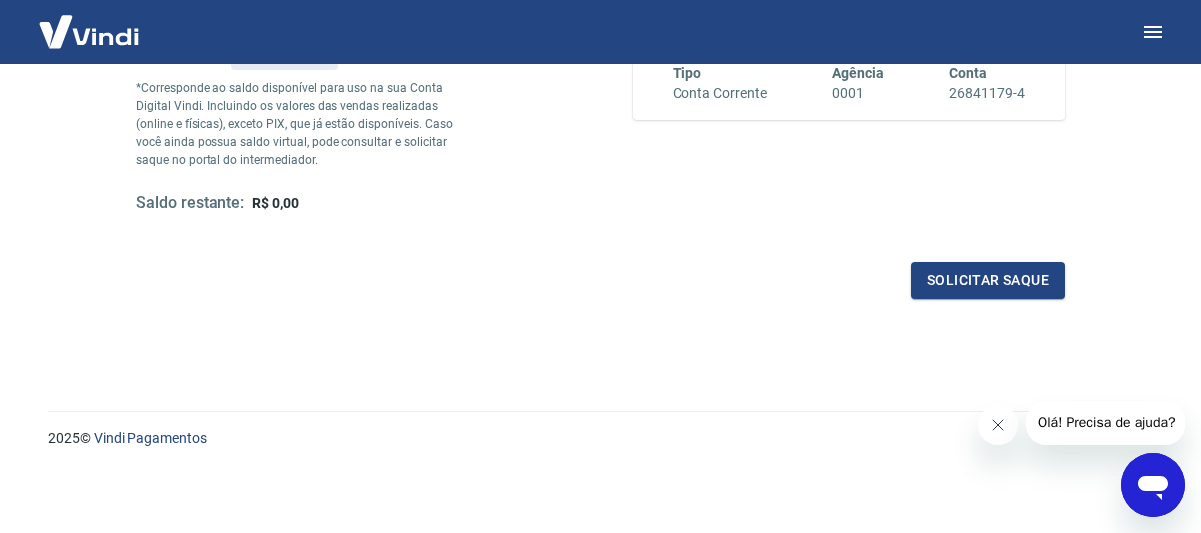 click 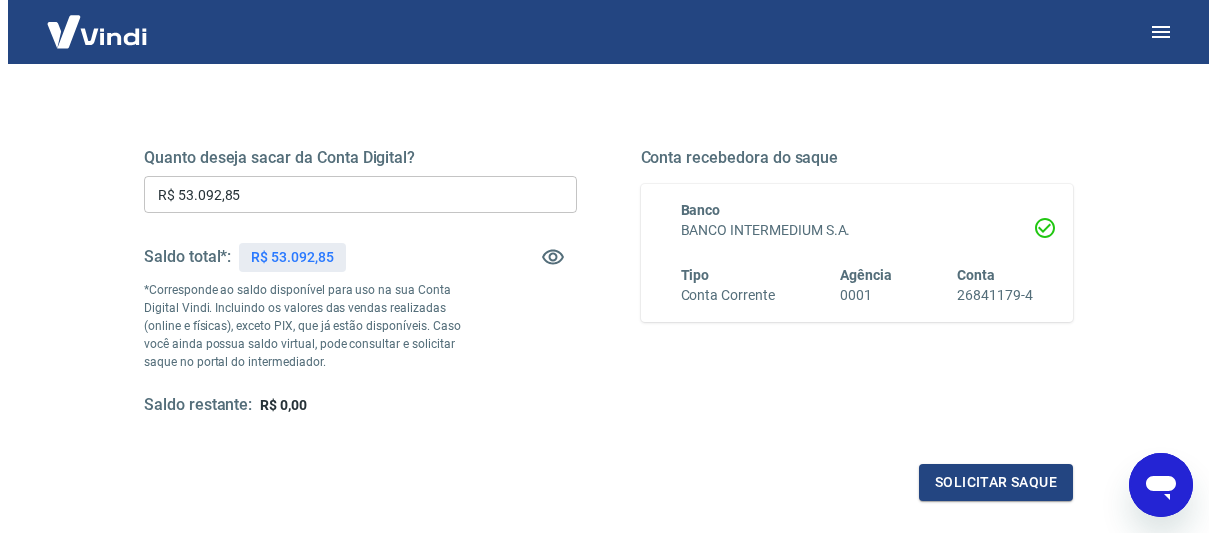 scroll, scrollTop: 456, scrollLeft: 0, axis: vertical 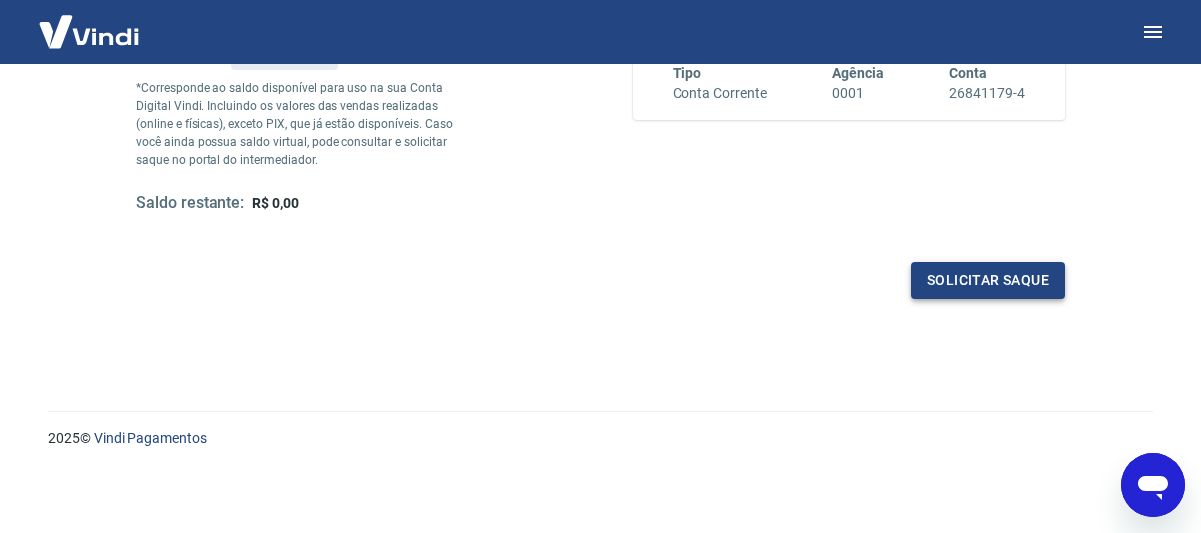 click on "Solicitar saque" at bounding box center (988, 280) 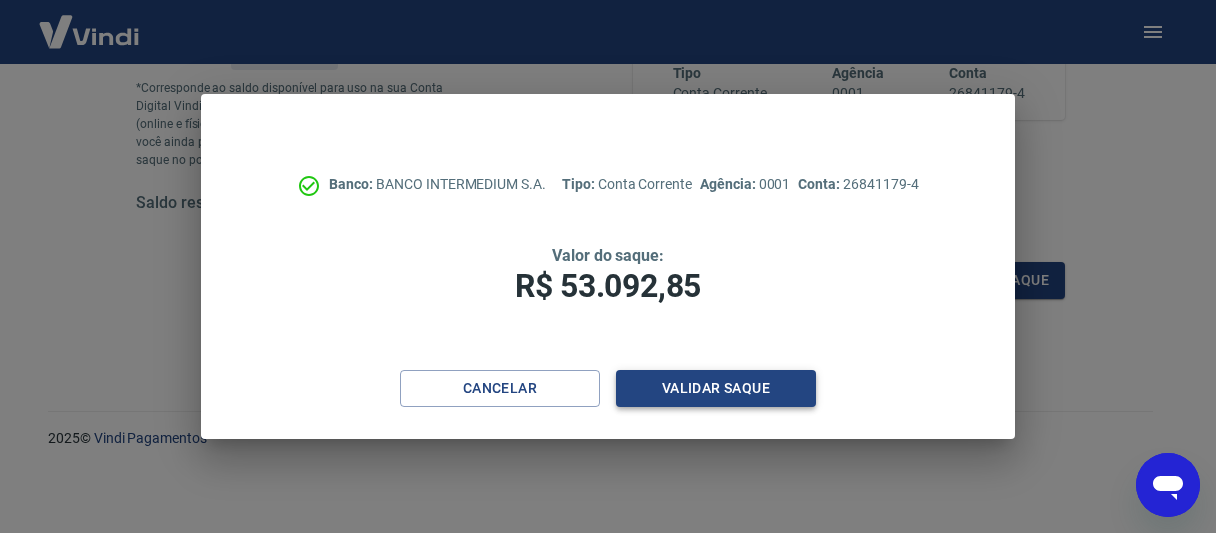click on "Validar saque" at bounding box center (716, 388) 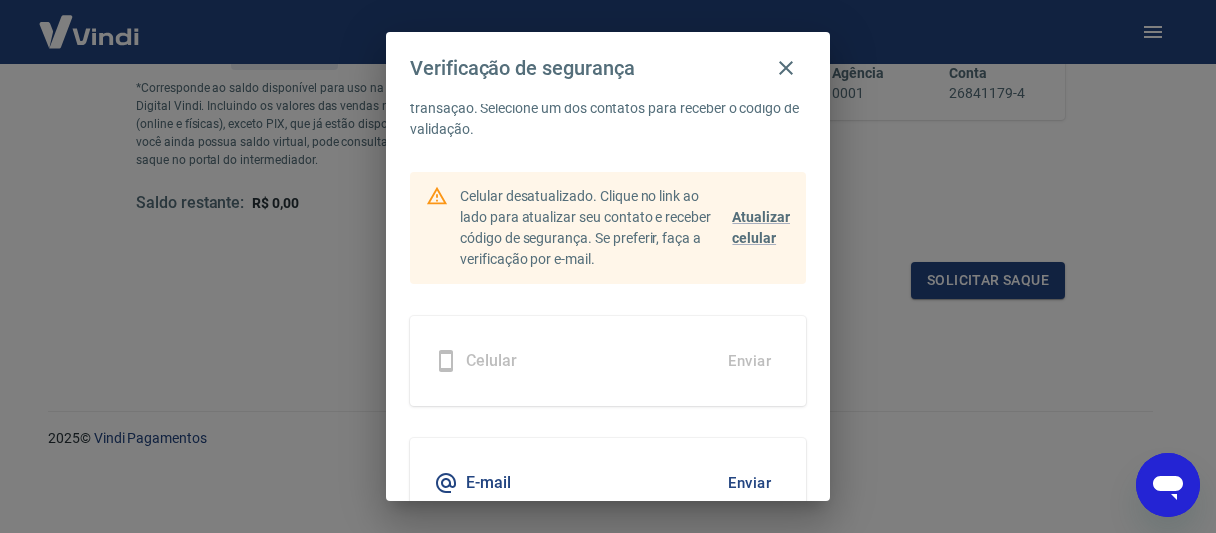 scroll, scrollTop: 161, scrollLeft: 0, axis: vertical 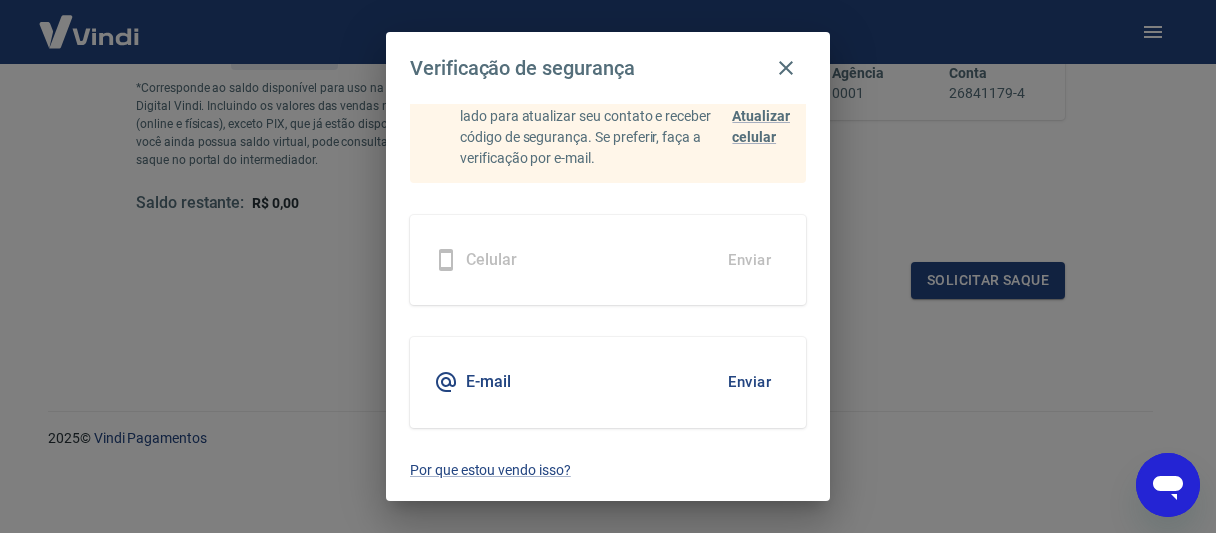 click on "Enviar" at bounding box center [749, 382] 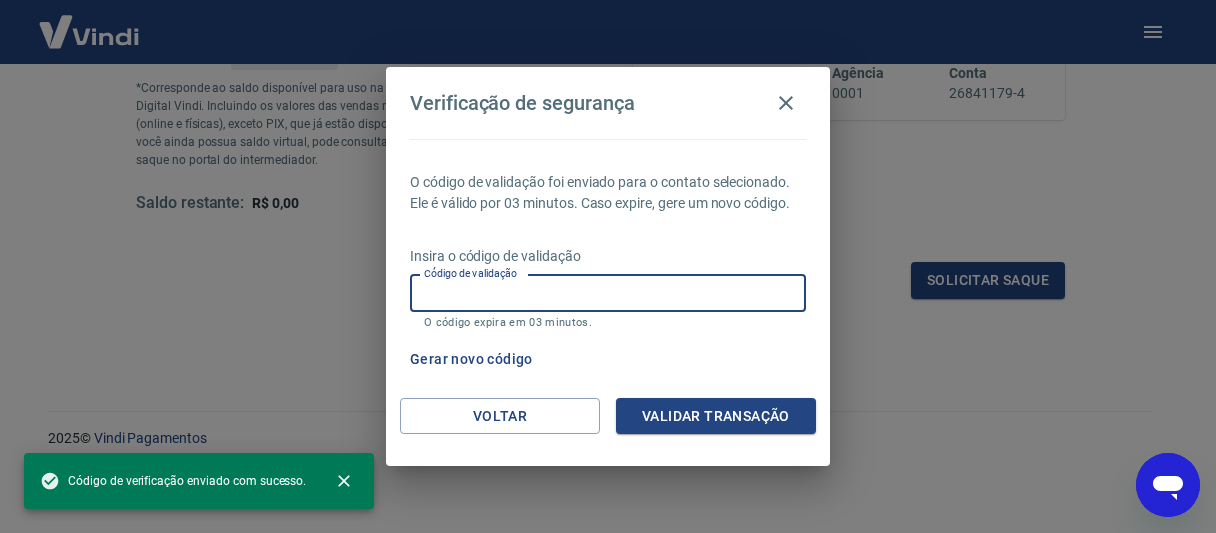 click on "Código de validação" at bounding box center (608, 293) 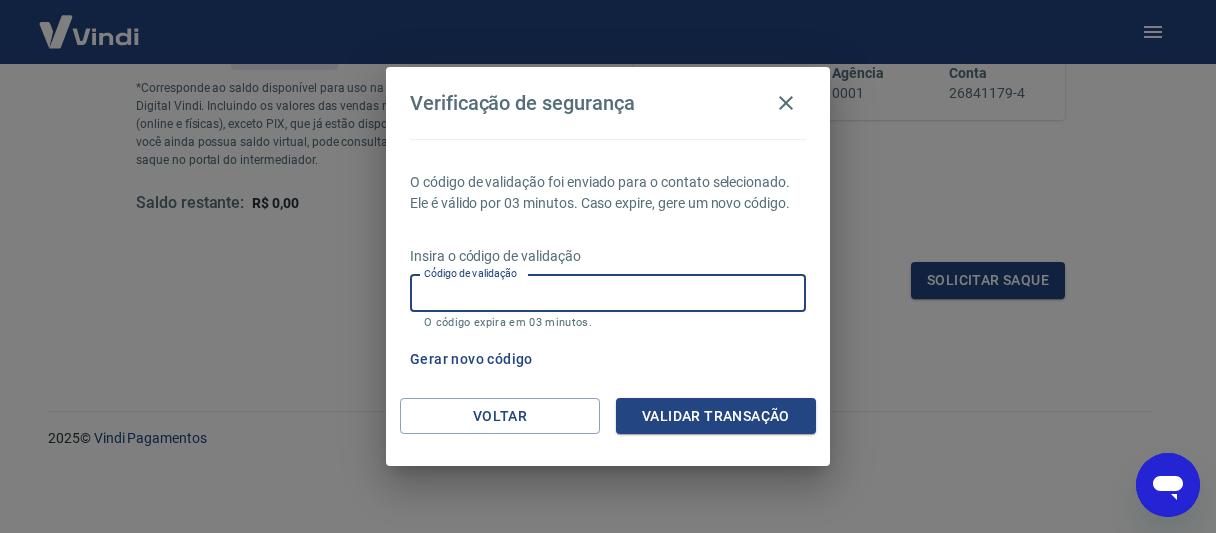 paste on "341382" 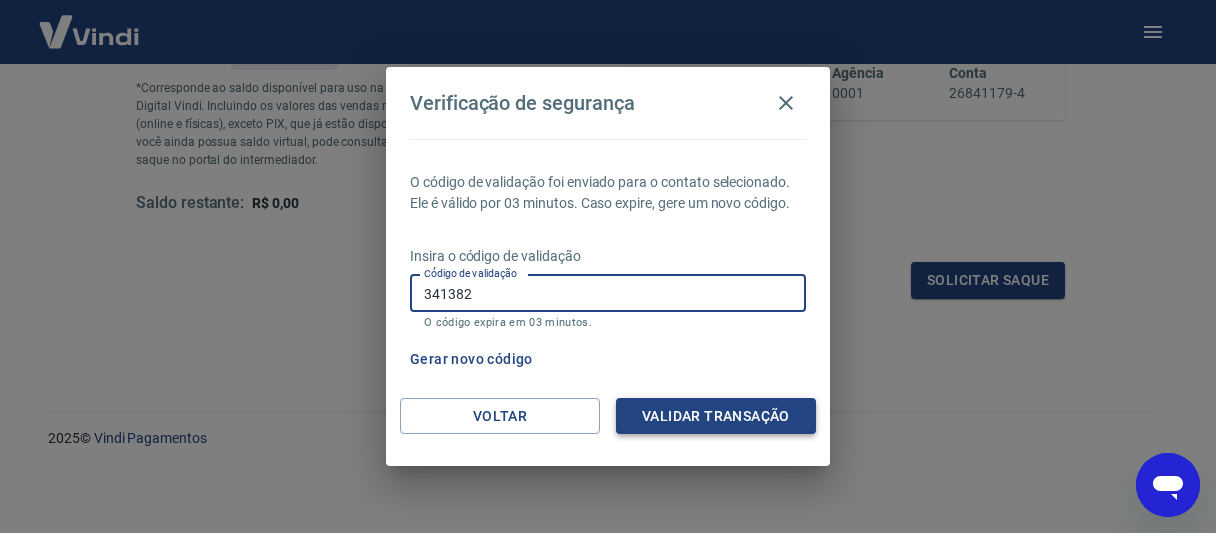 type on "341382" 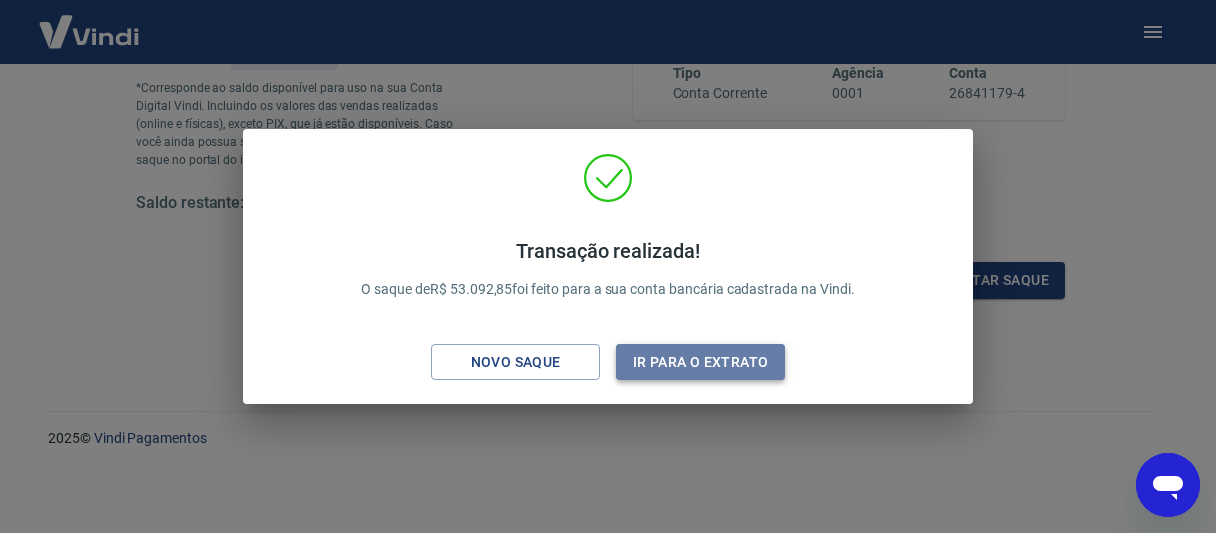 click on "Ir para o extrato" at bounding box center [700, 362] 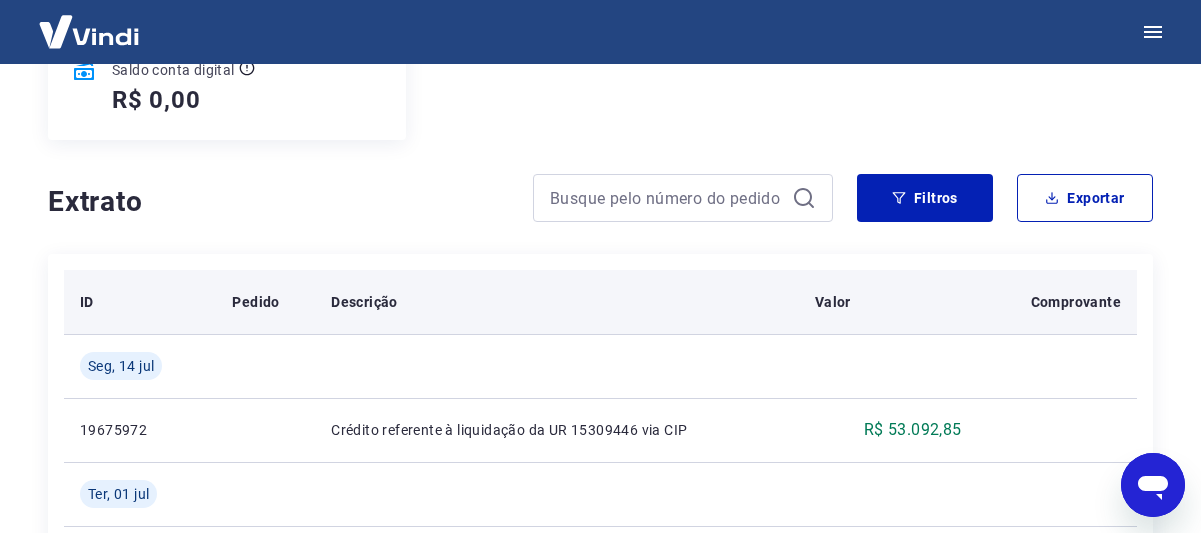 scroll, scrollTop: 556, scrollLeft: 0, axis: vertical 